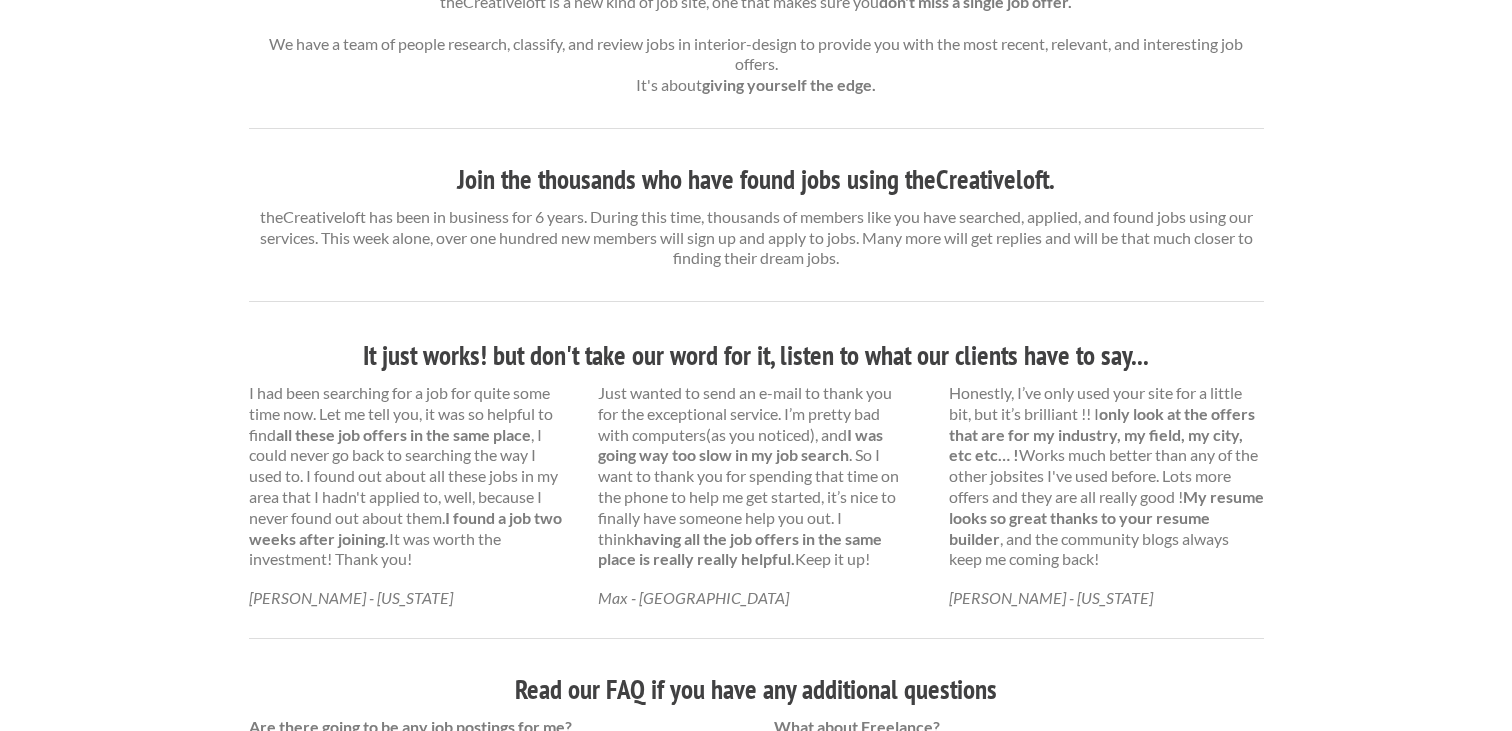 scroll, scrollTop: 859, scrollLeft: 0, axis: vertical 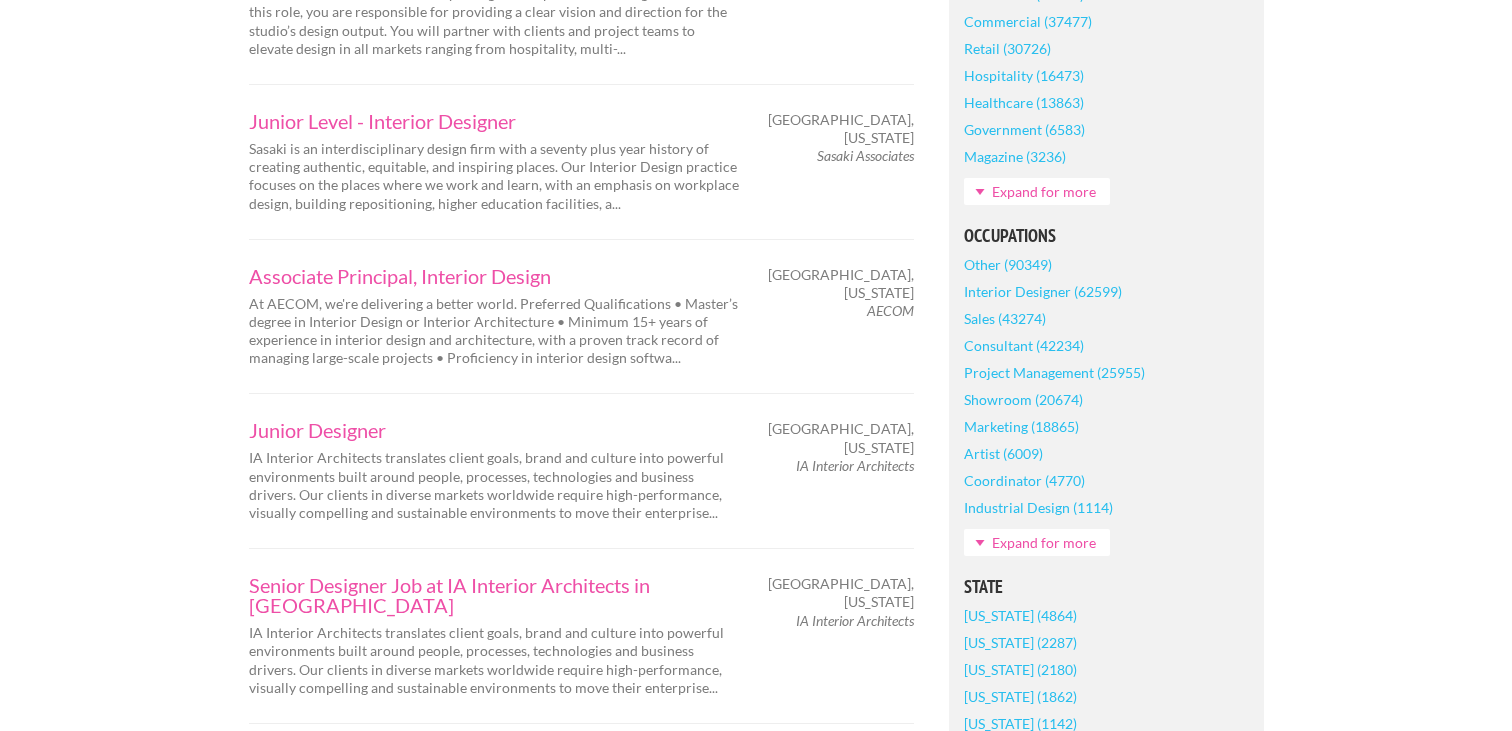 click on "Expand for more" at bounding box center [1037, 542] 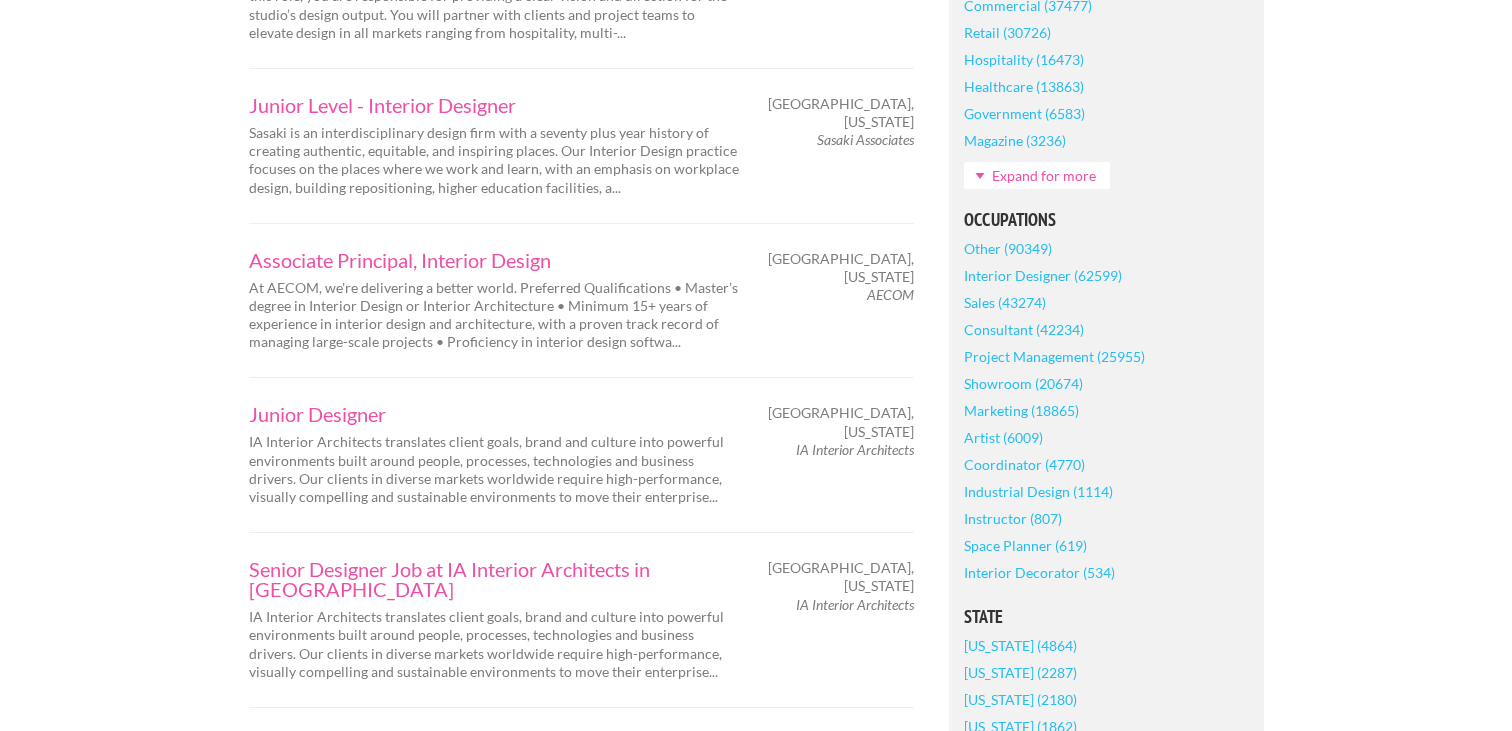 scroll, scrollTop: 831, scrollLeft: 0, axis: vertical 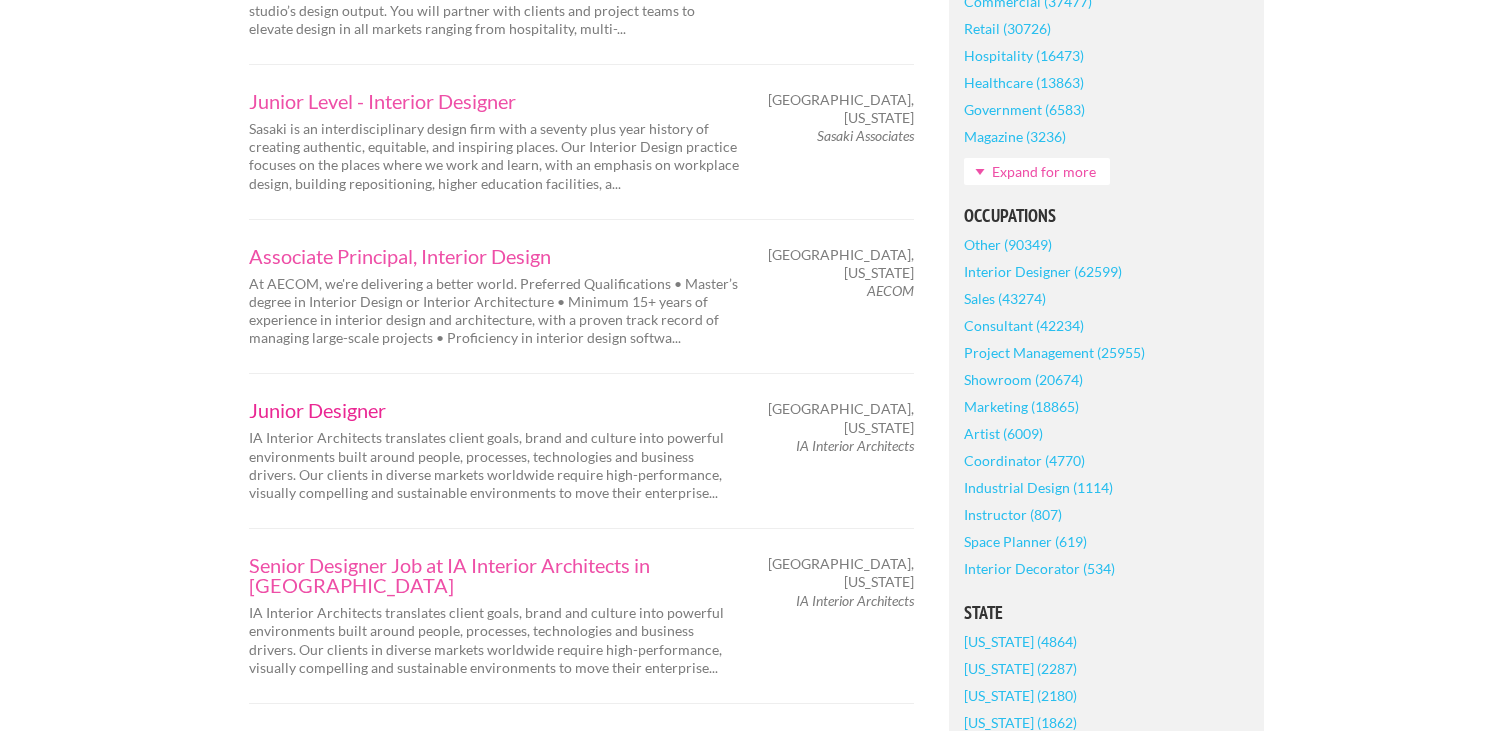 click on "Junior Designer" at bounding box center (494, 410) 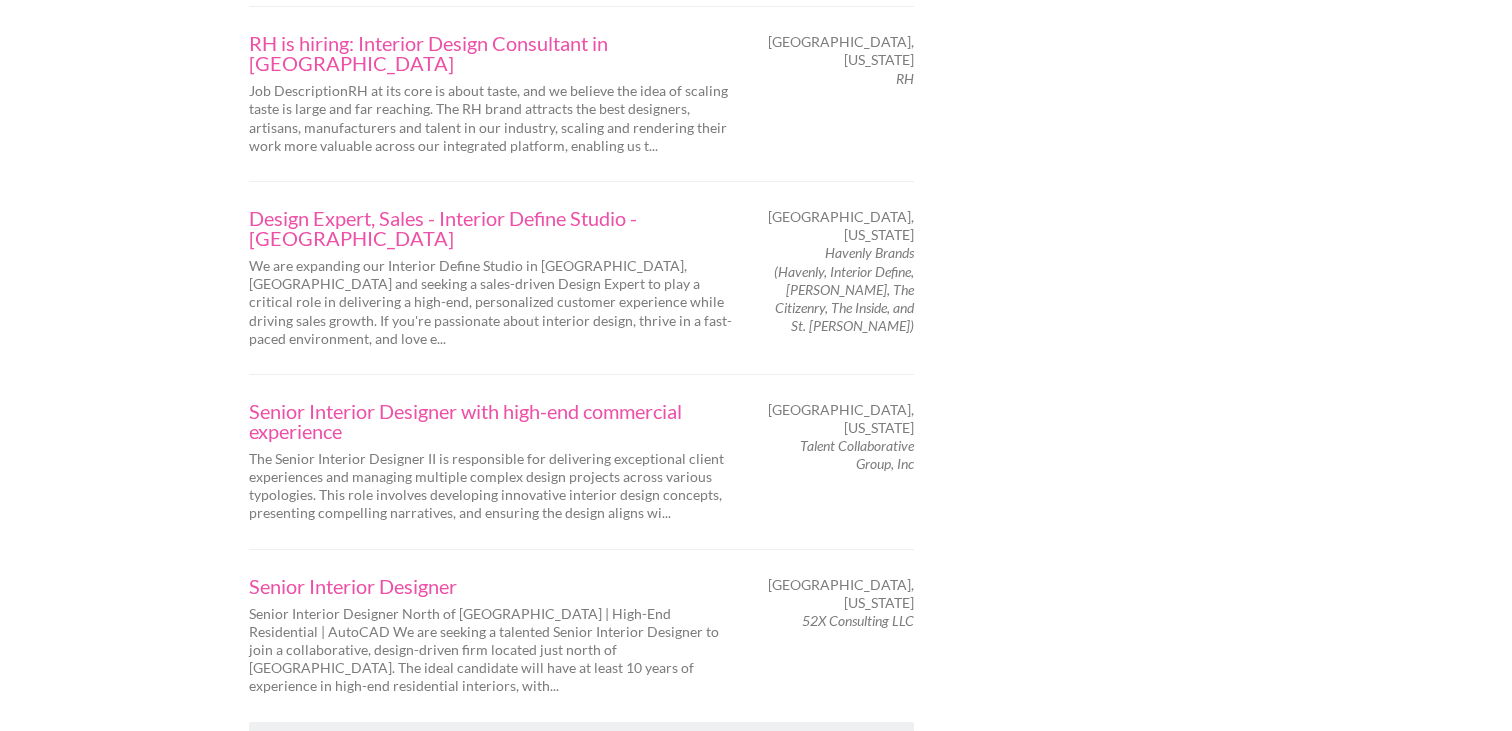 scroll, scrollTop: 3209, scrollLeft: 0, axis: vertical 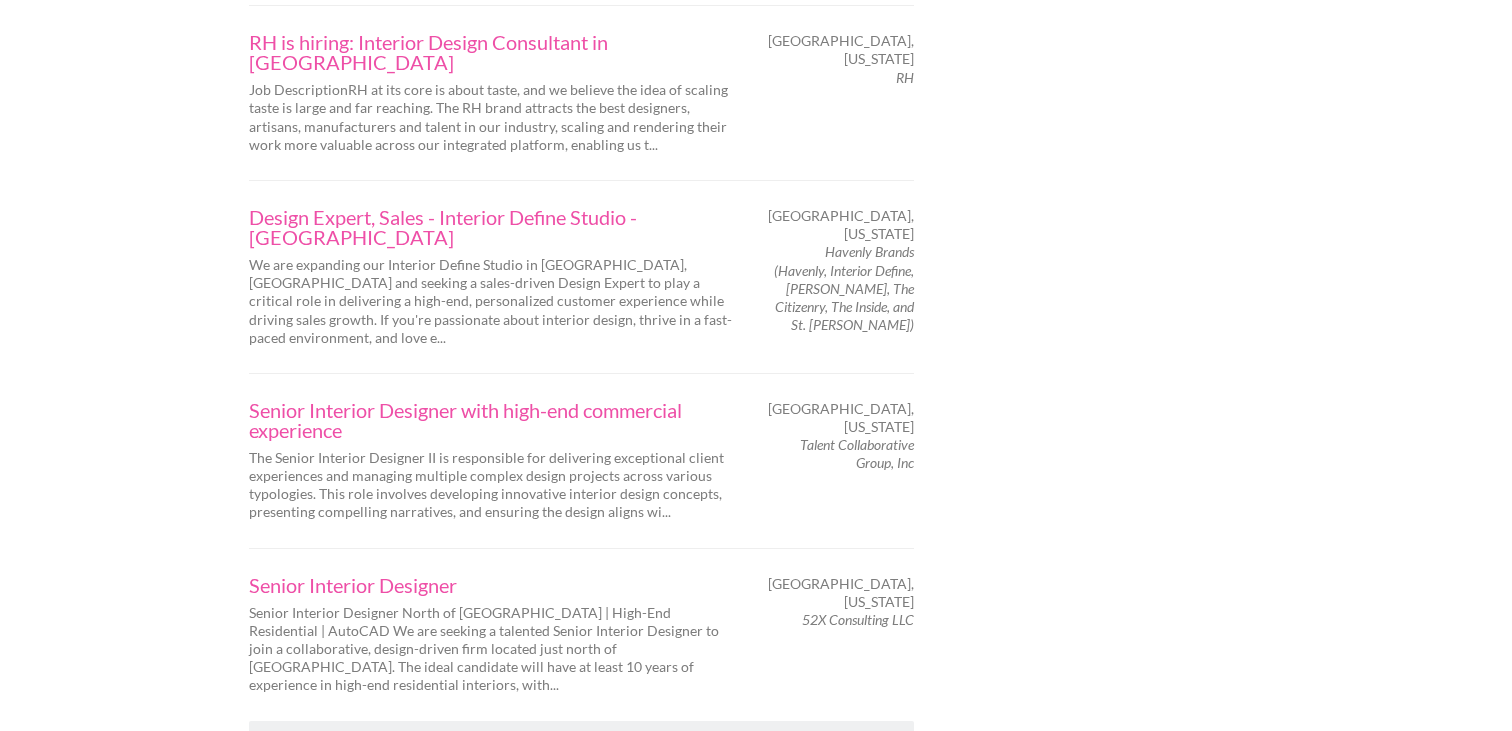 click on "Next" at bounding box center (289, 743) 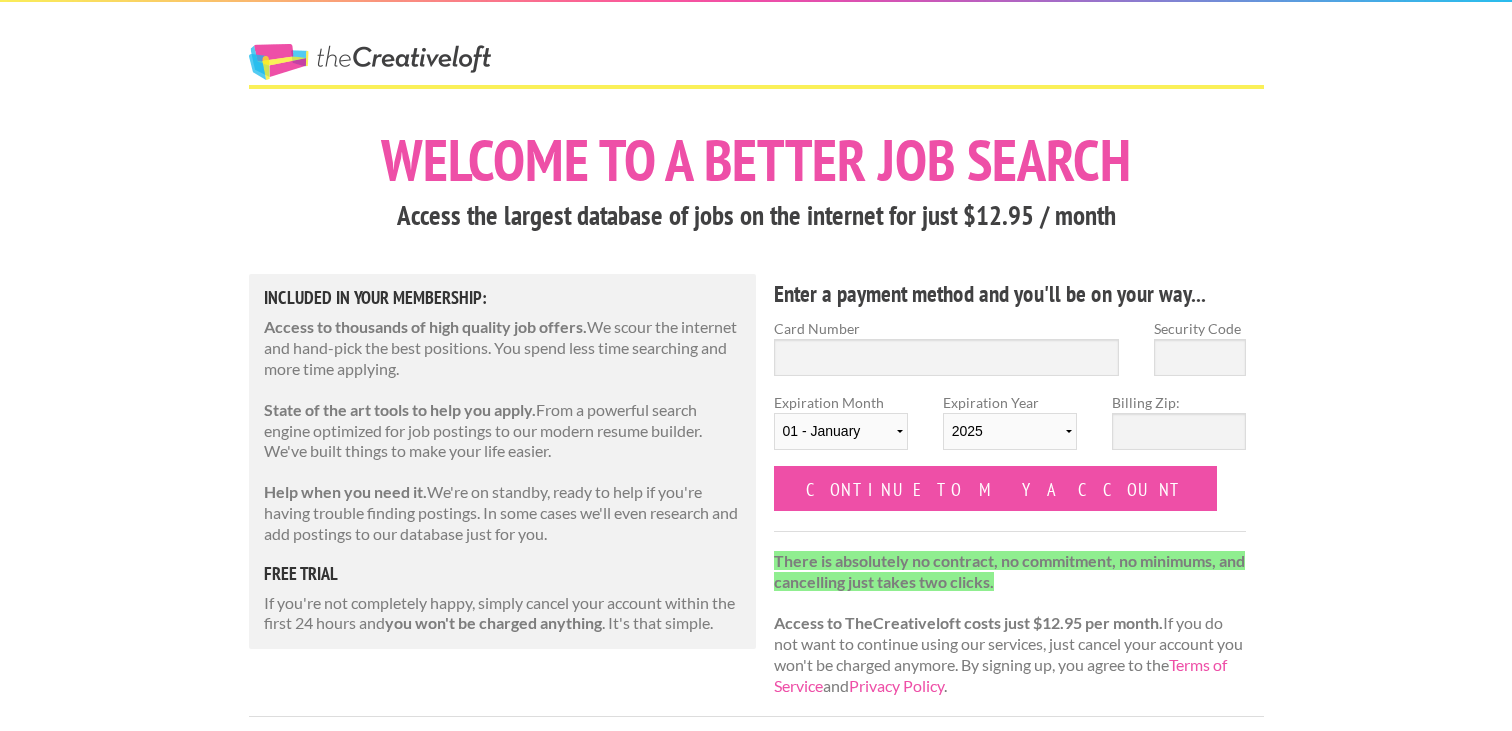 scroll, scrollTop: 2, scrollLeft: 0, axis: vertical 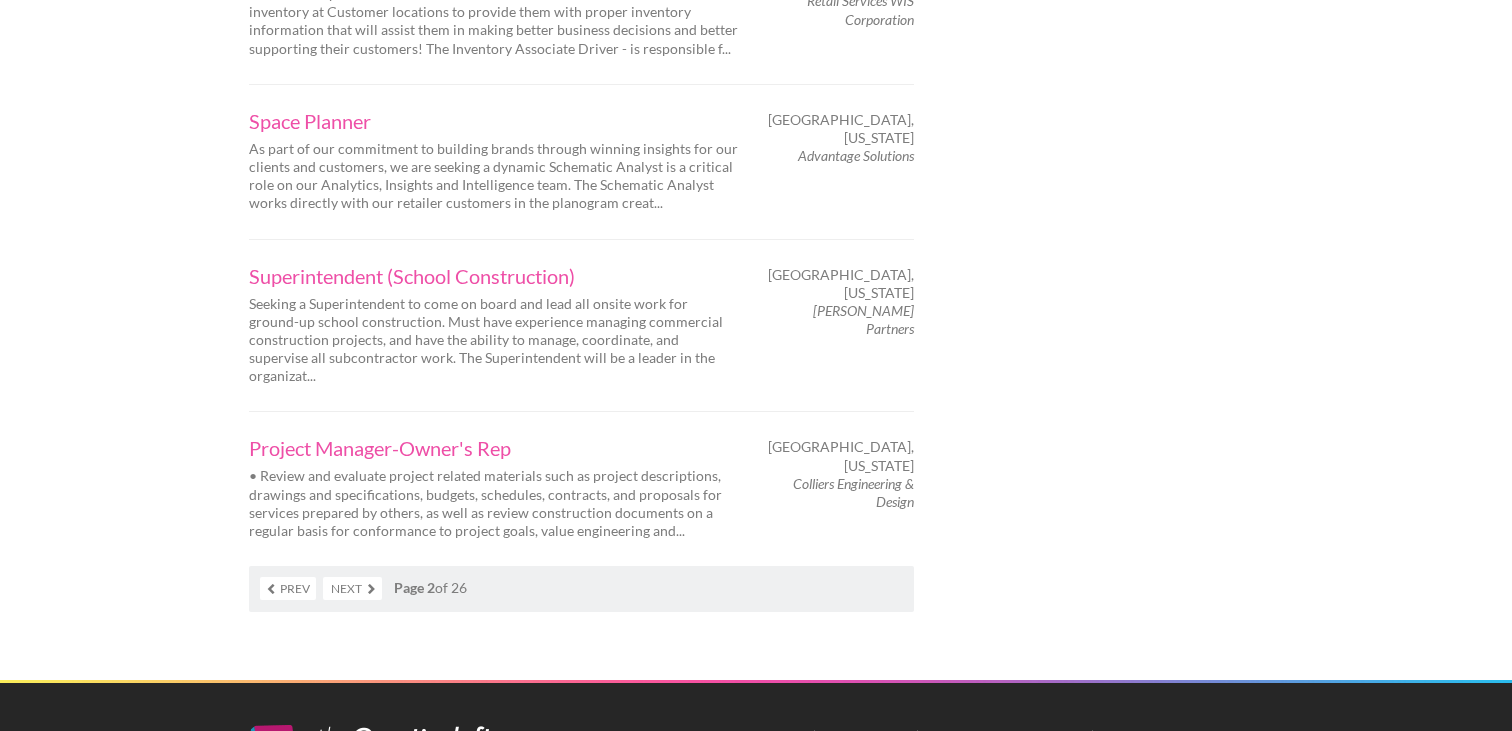 click on "Next" at bounding box center [352, 588] 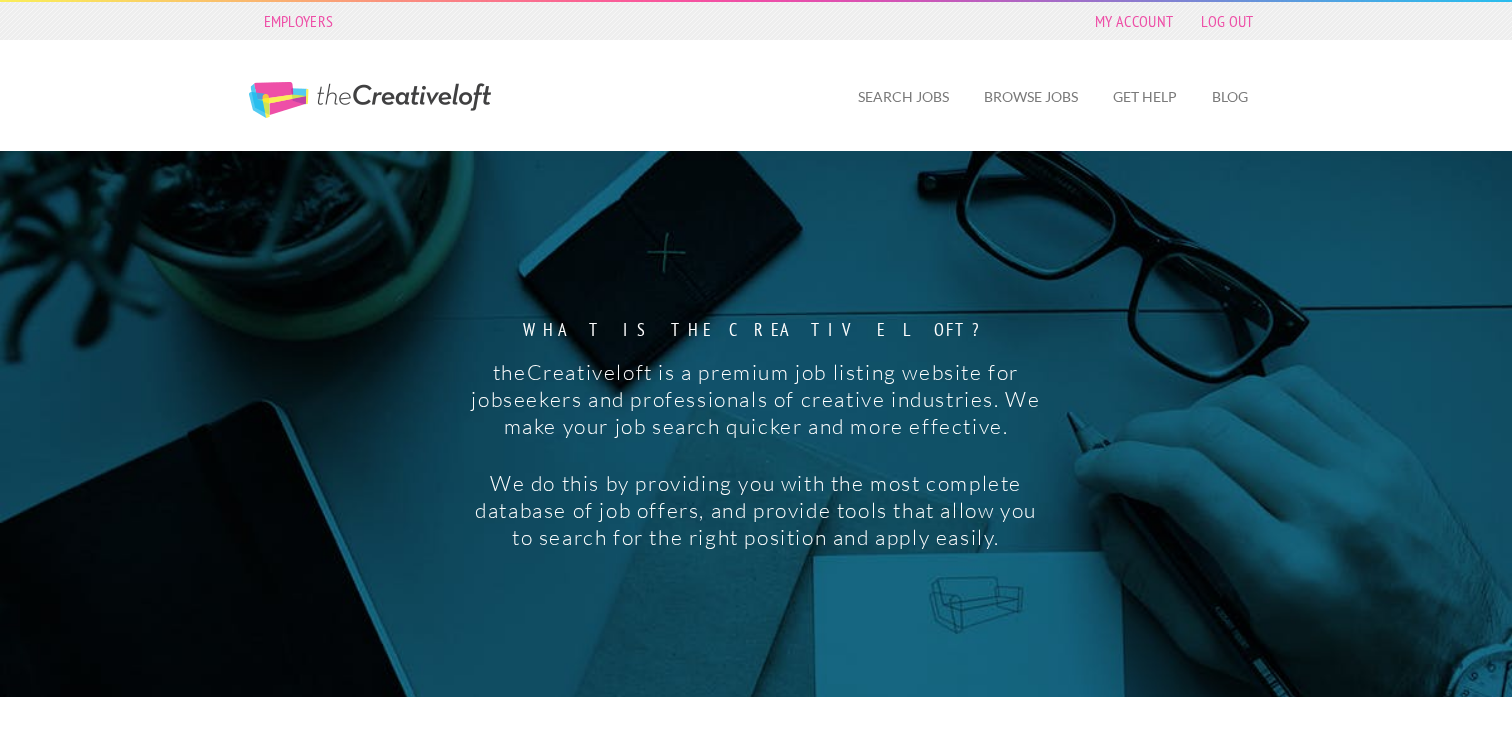 scroll, scrollTop: 0, scrollLeft: 0, axis: both 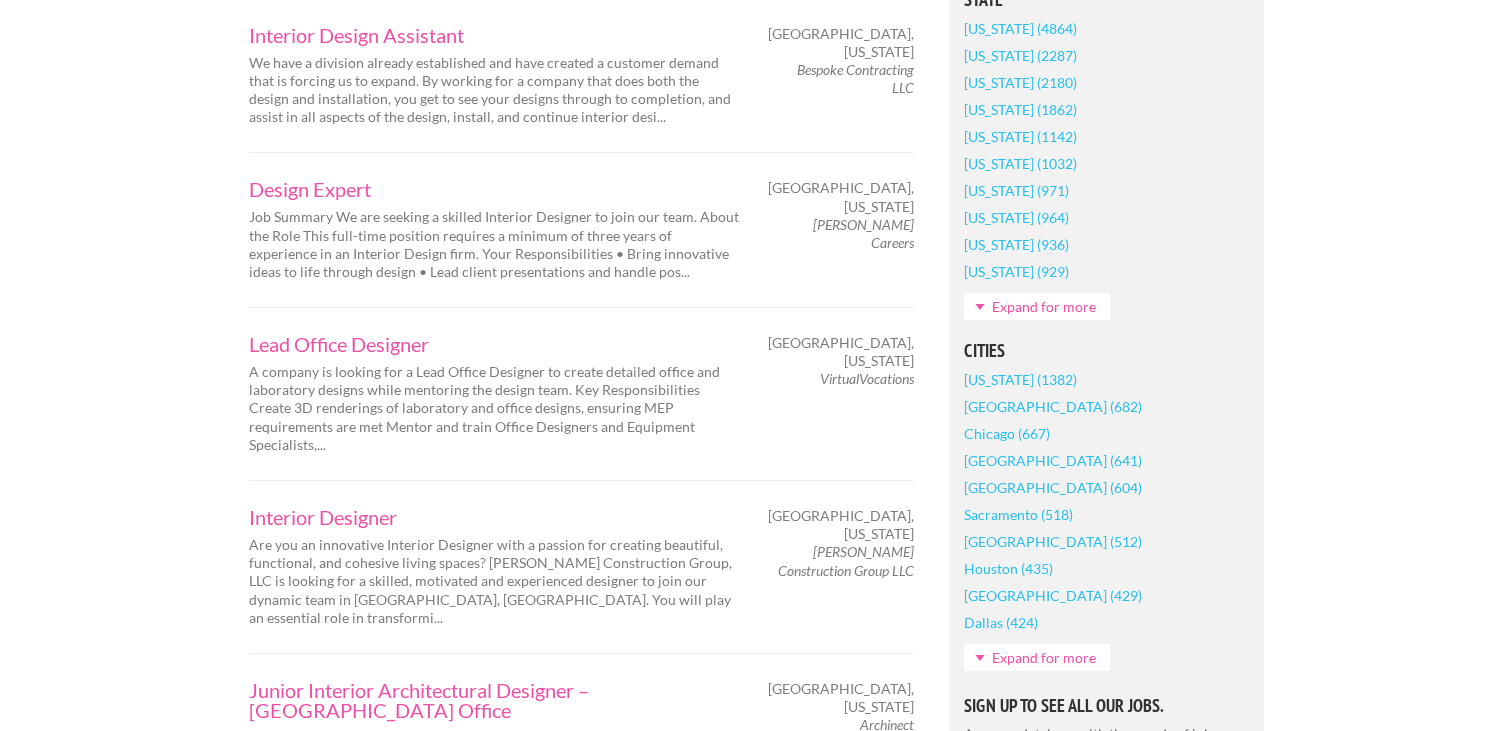 click on "Expand for more" at bounding box center [1037, 657] 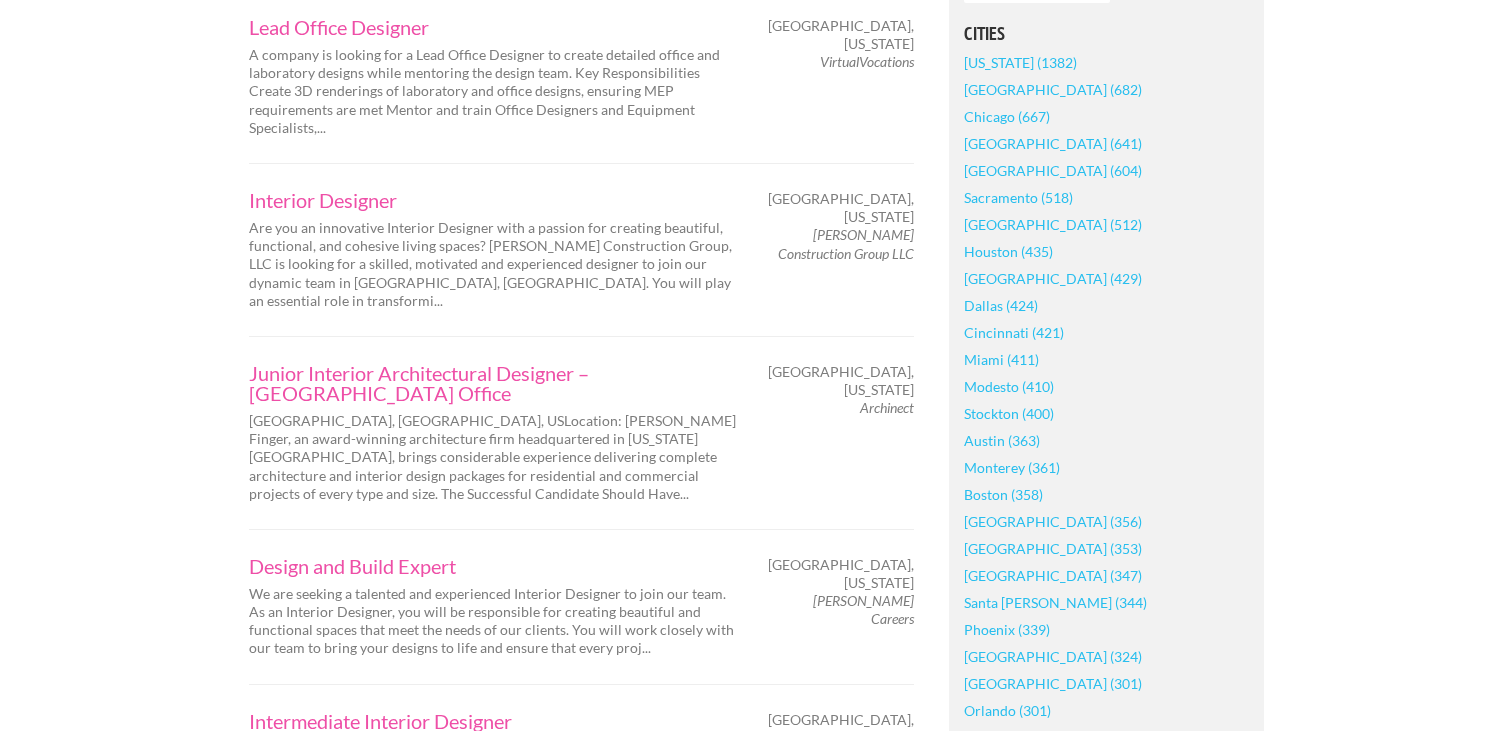 scroll, scrollTop: 1723, scrollLeft: 0, axis: vertical 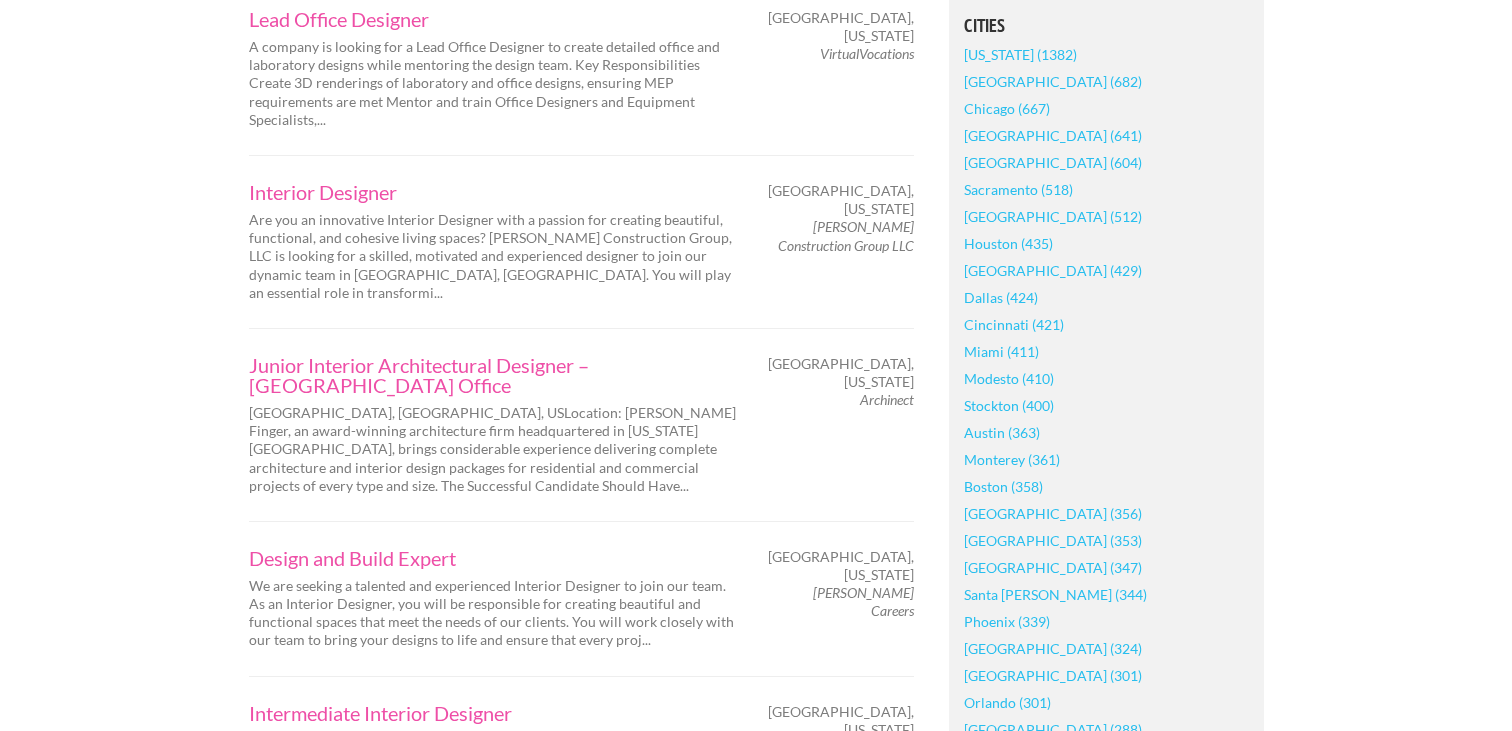 click on "Boston (358)" at bounding box center (1003, 486) 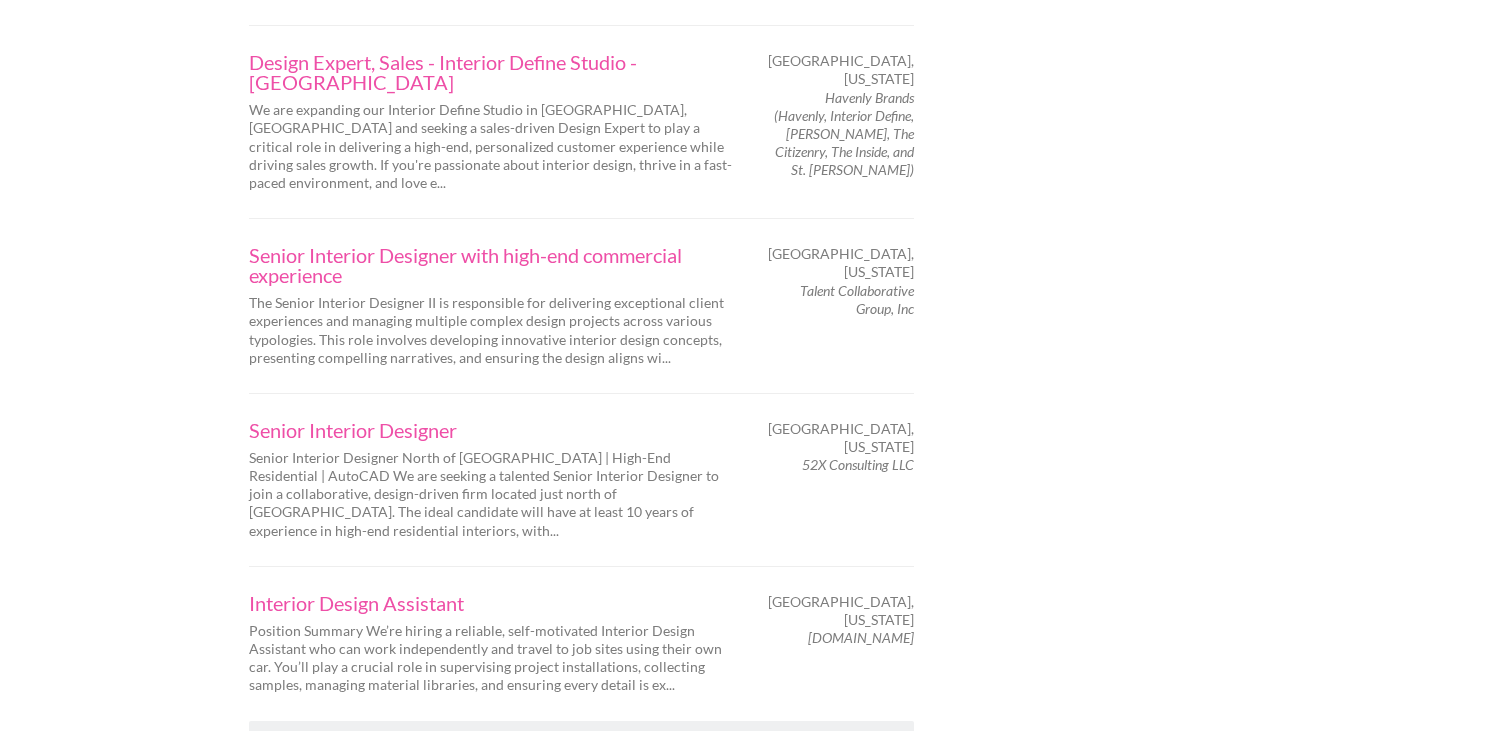 scroll, scrollTop: 3211, scrollLeft: 0, axis: vertical 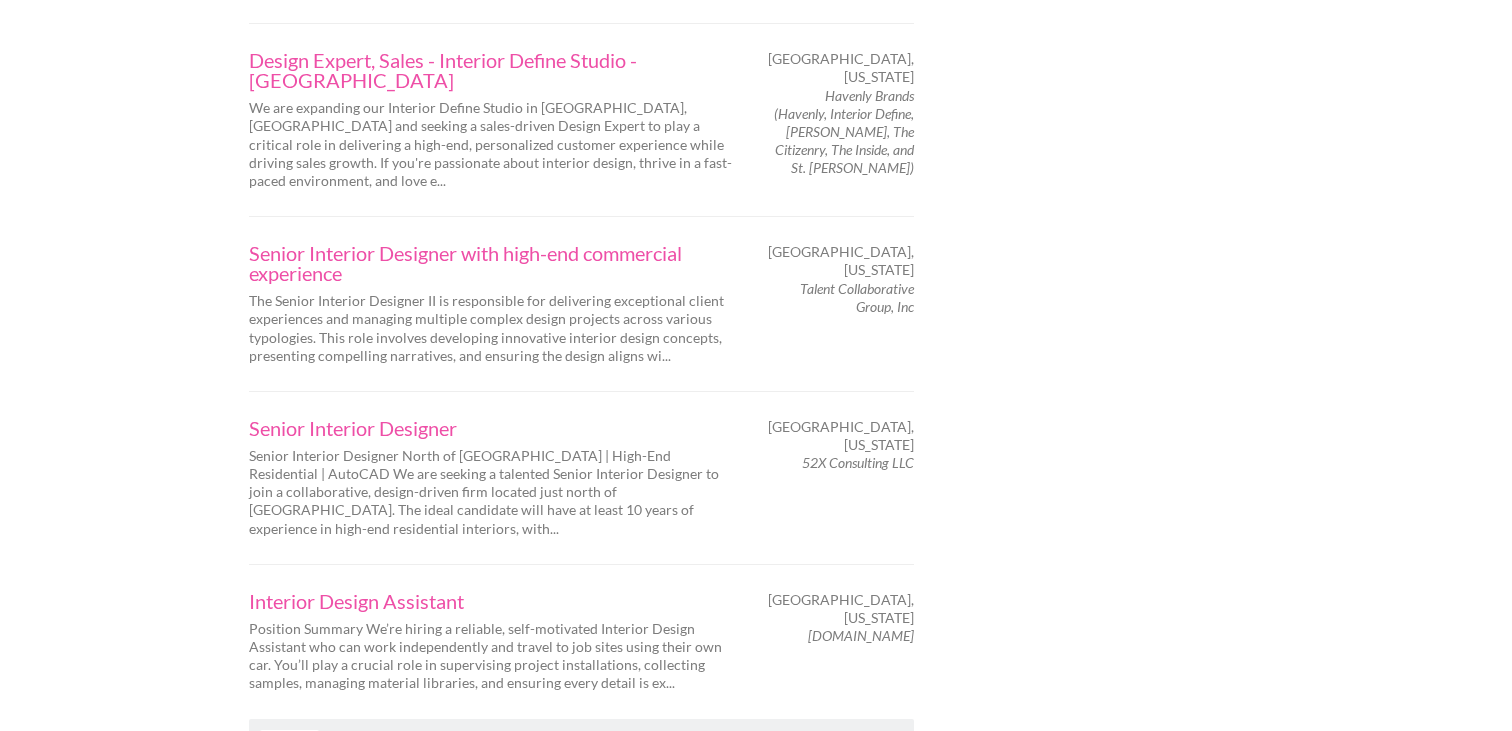 click on "Next" at bounding box center [289, 741] 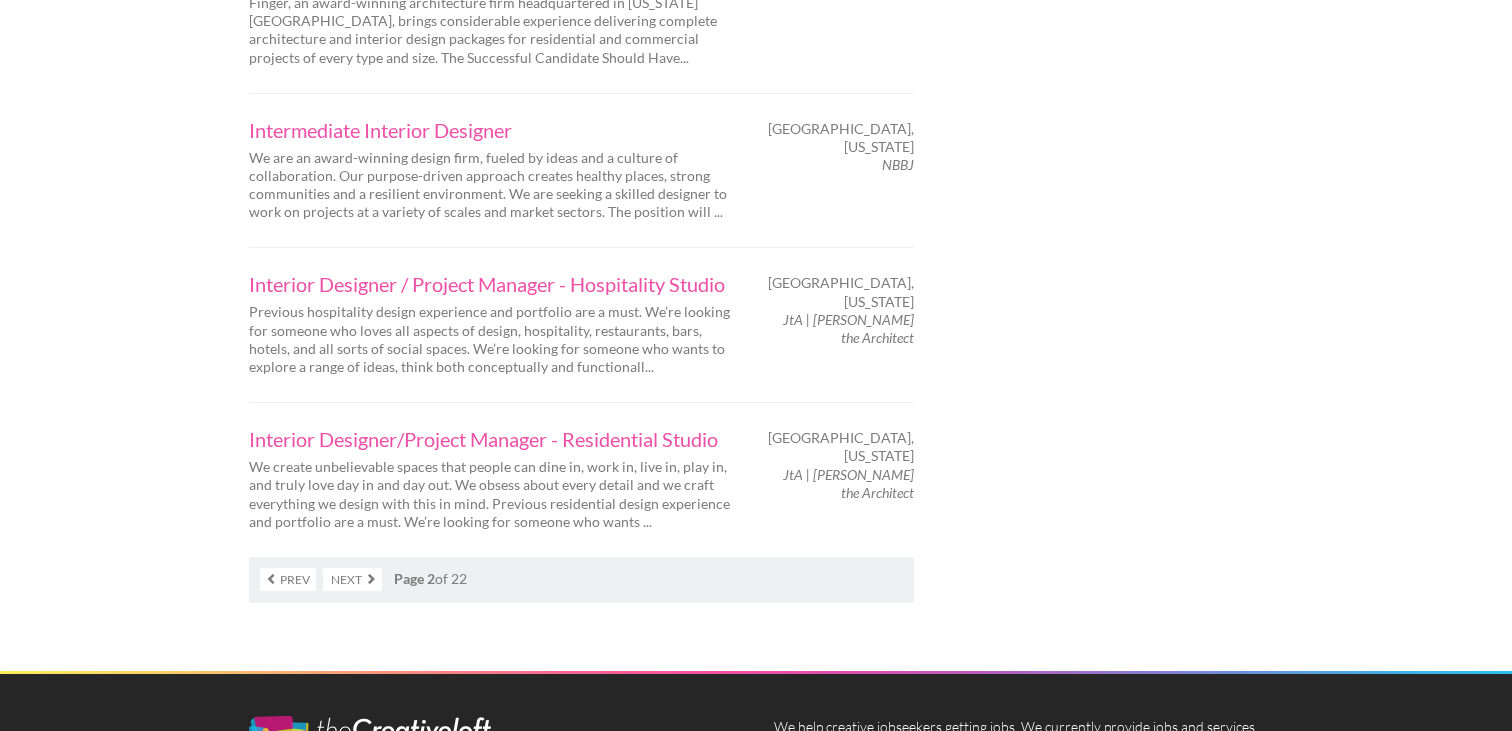 scroll, scrollTop: 3427, scrollLeft: 0, axis: vertical 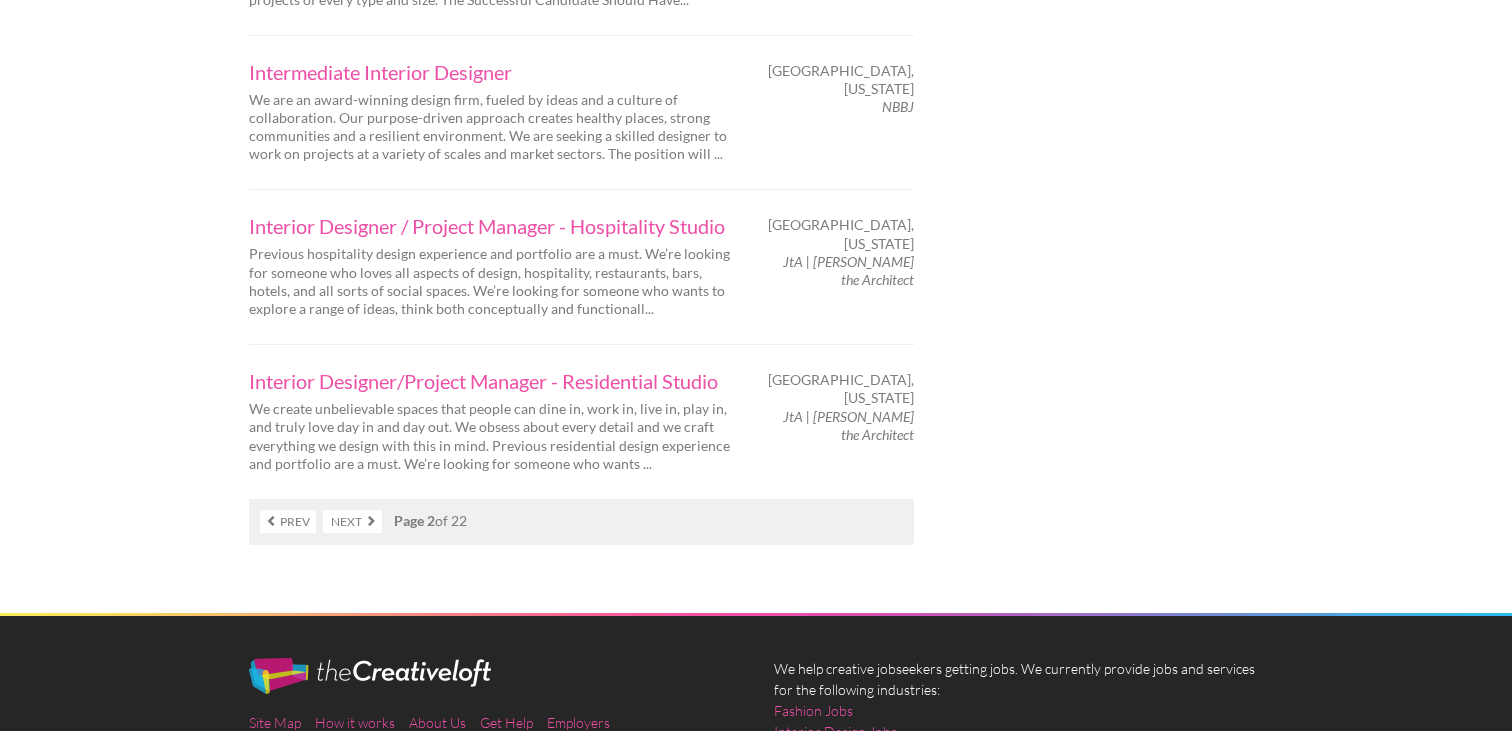 click on "Next" at bounding box center [352, 521] 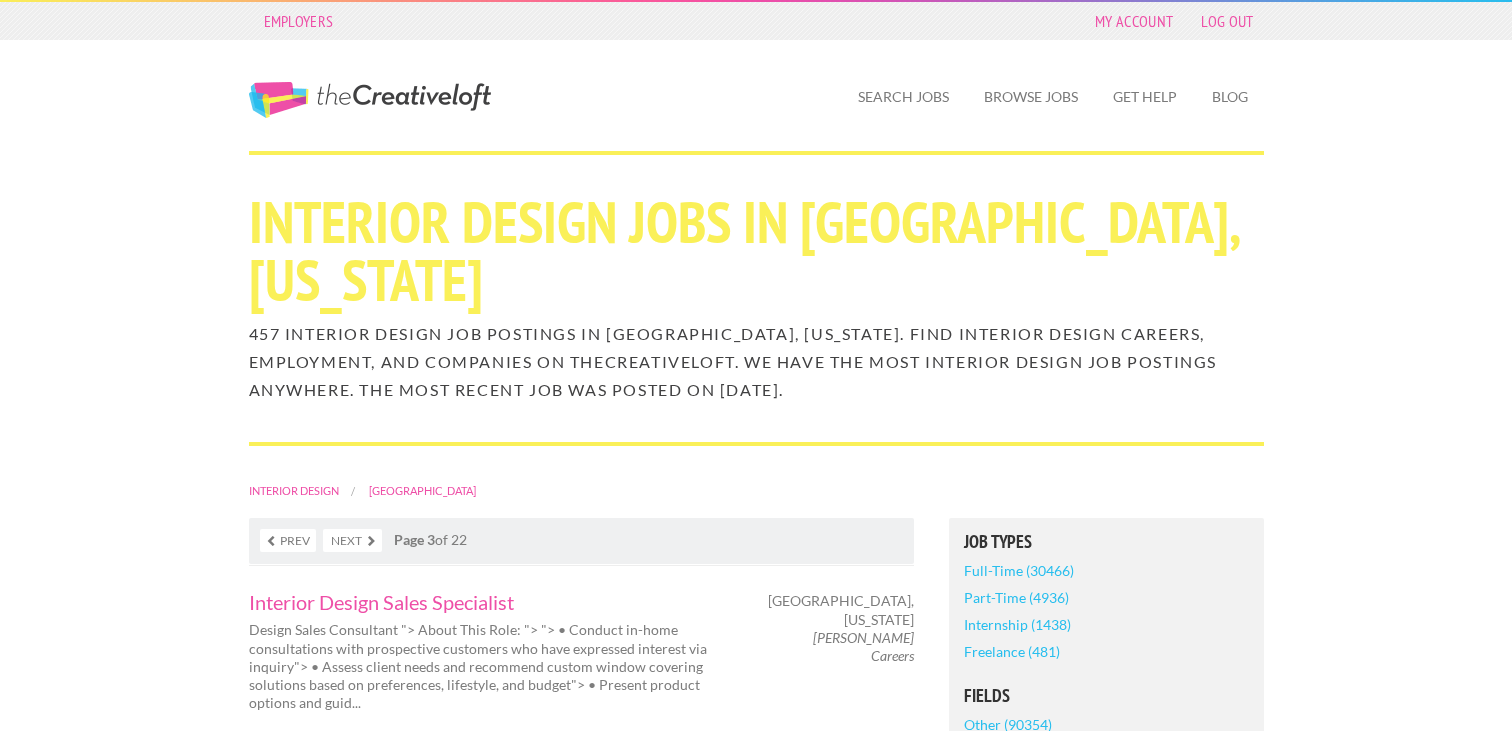 scroll, scrollTop: 0, scrollLeft: 0, axis: both 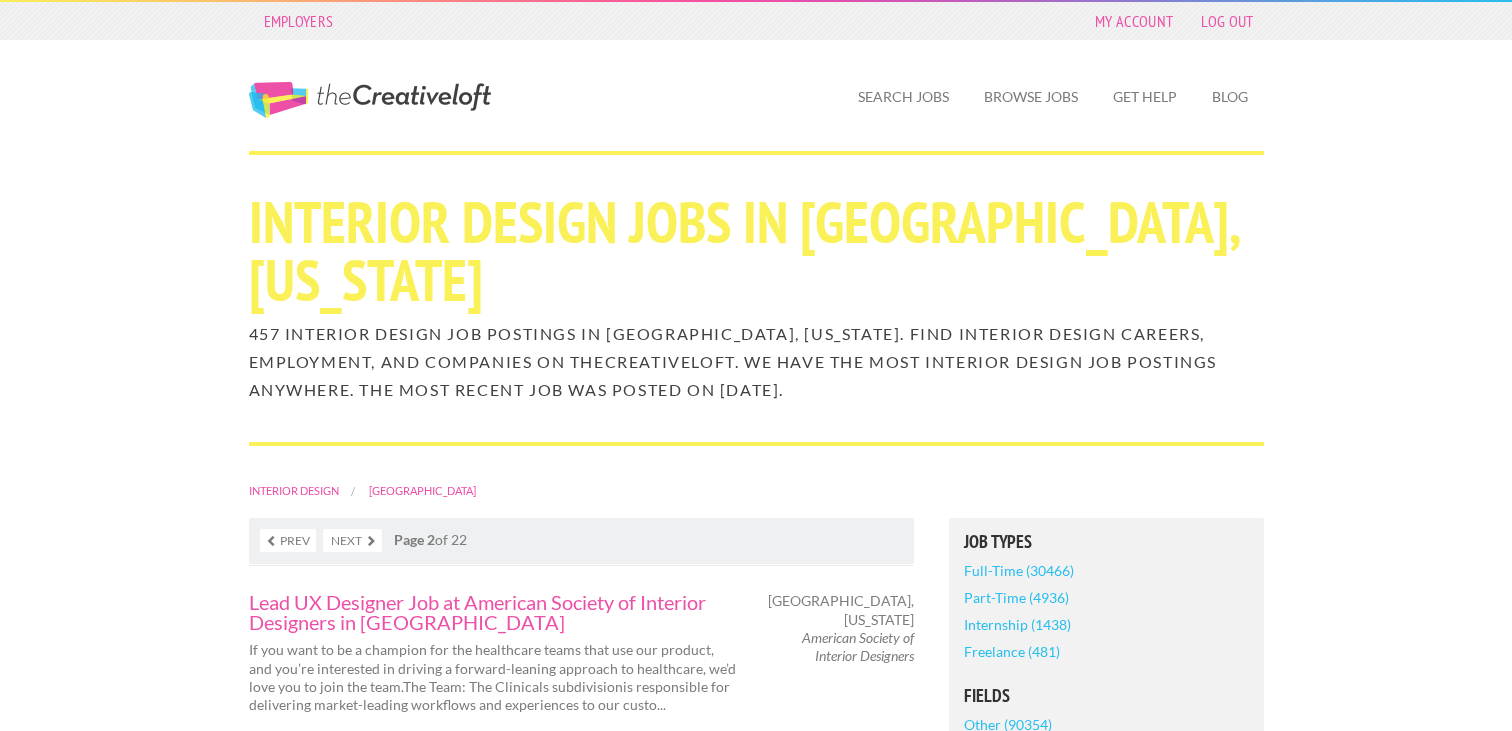 click on "Next" at bounding box center [352, 540] 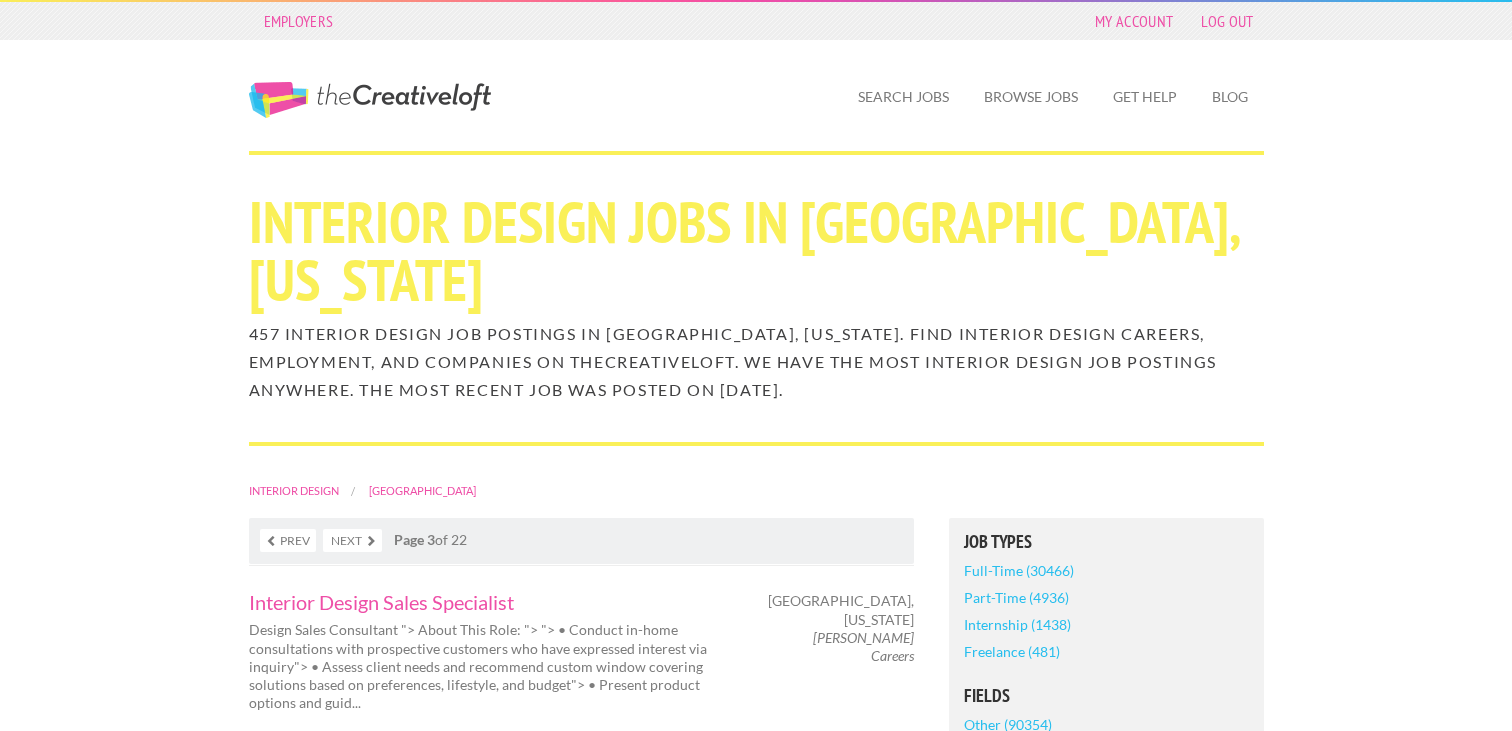 scroll, scrollTop: 0, scrollLeft: 0, axis: both 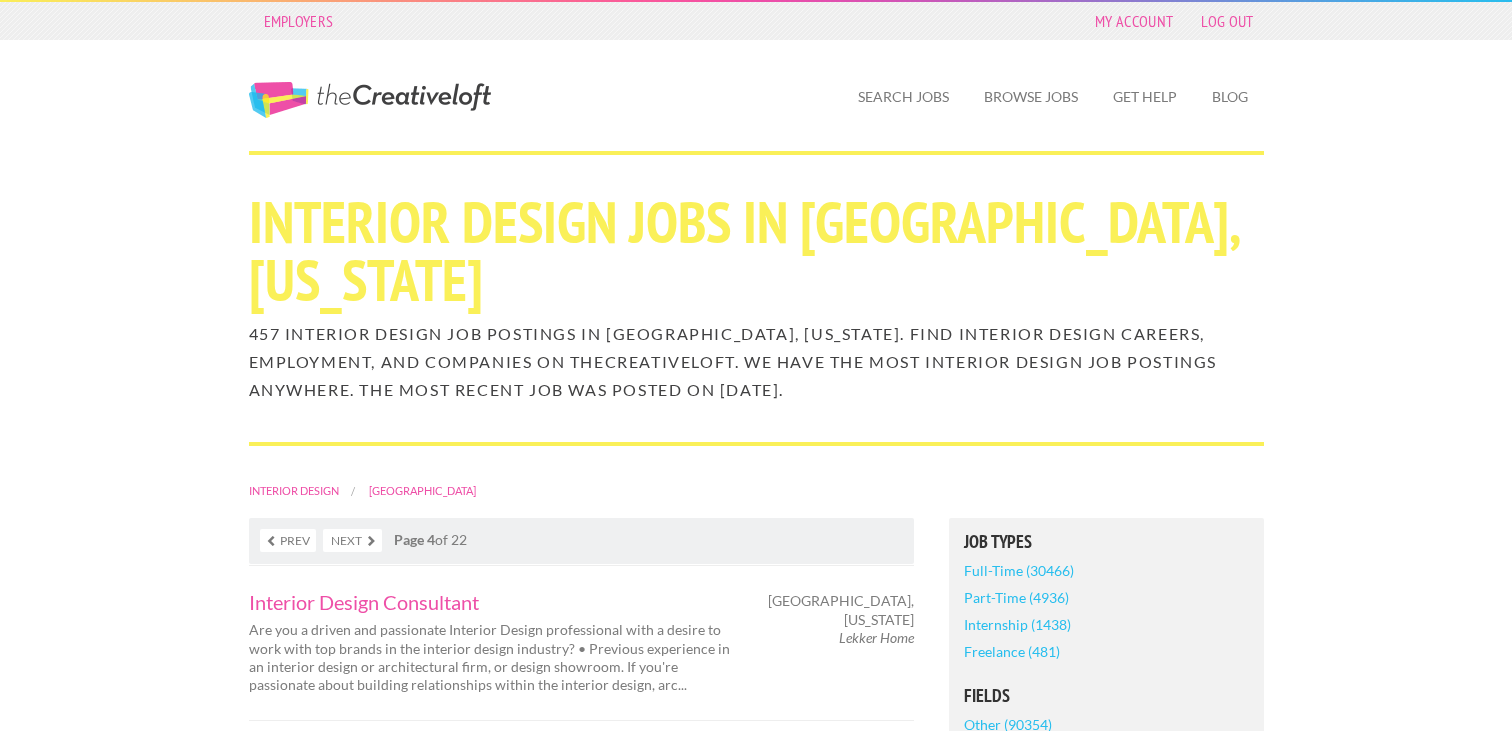 click on "Next" at bounding box center (352, 540) 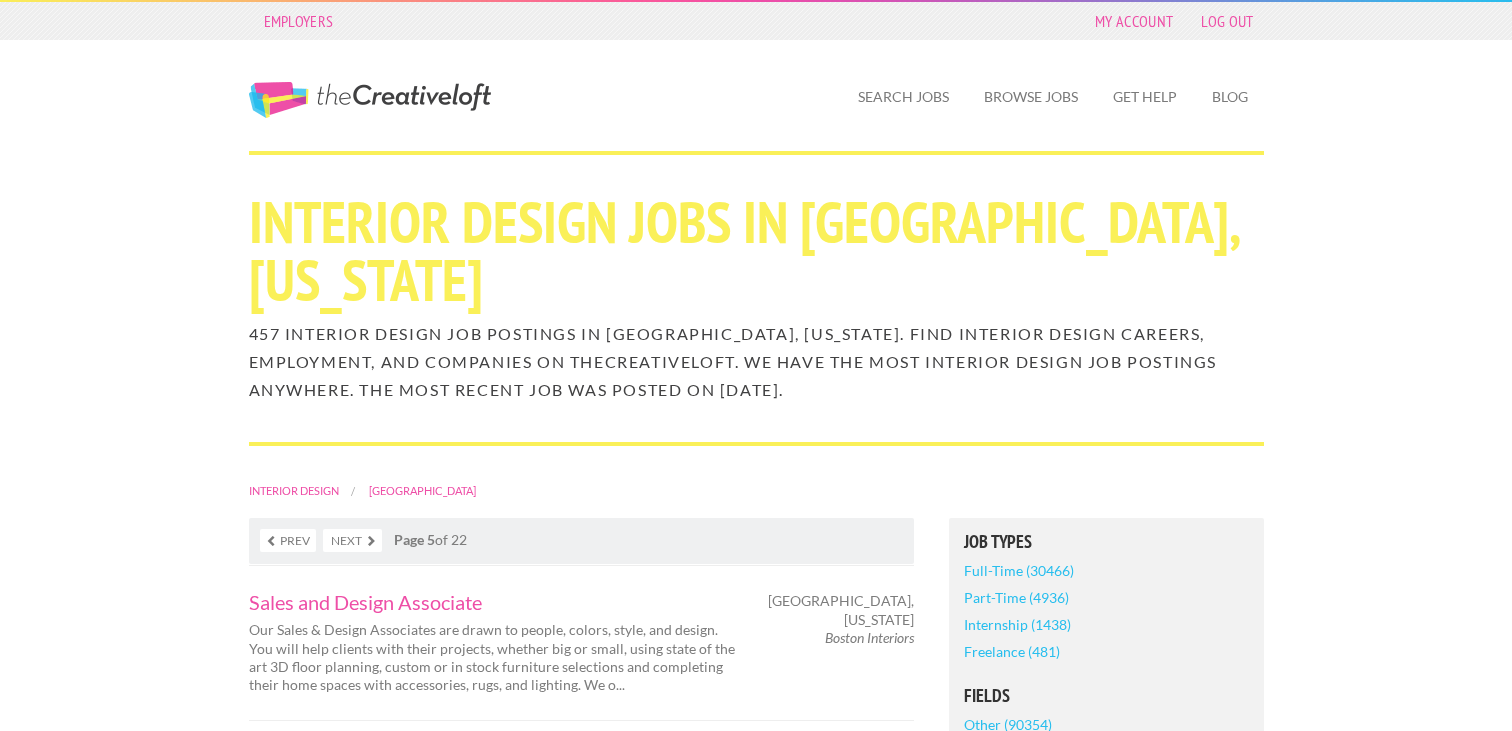 scroll, scrollTop: 0, scrollLeft: 0, axis: both 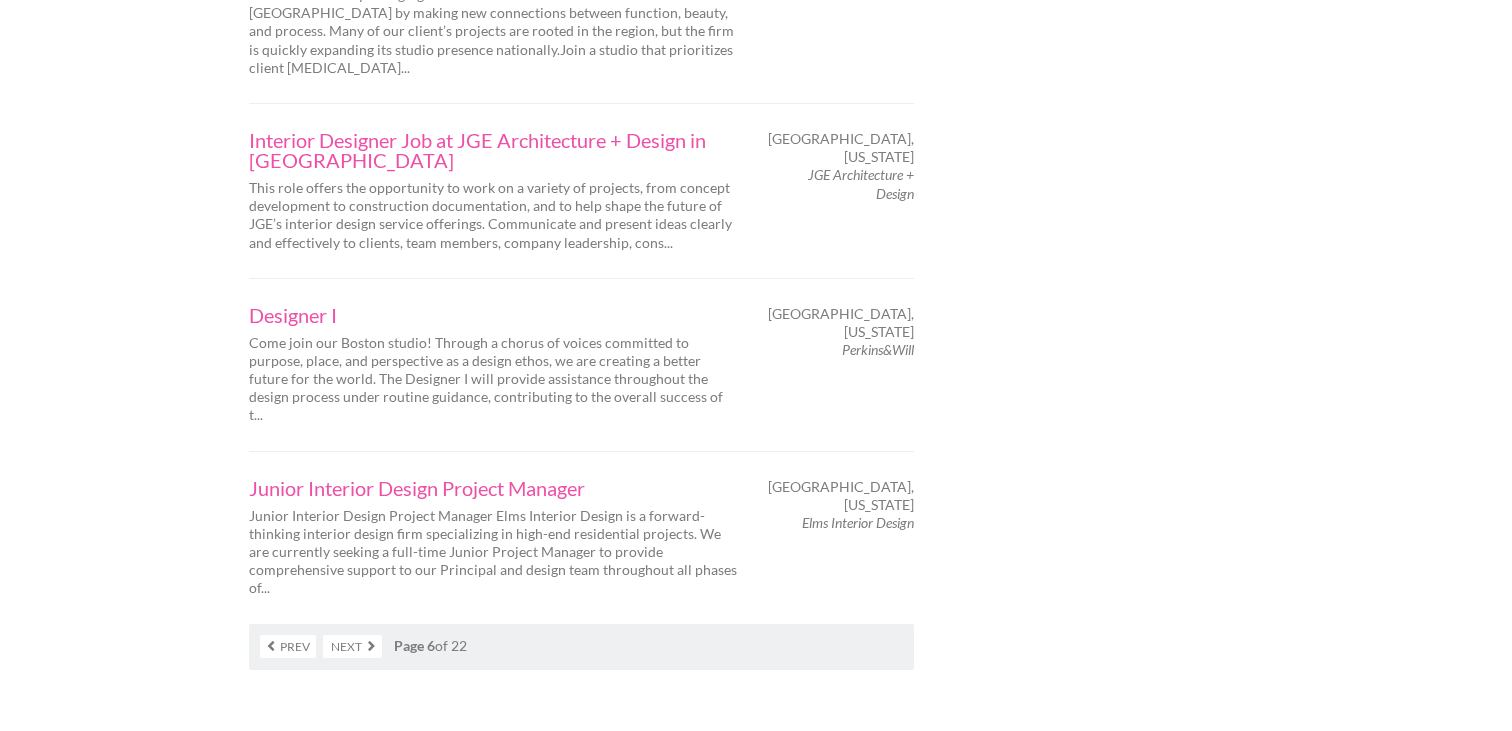click on "Junior Interior Design Project Manager
Junior Interior Design Project Manager Elms Interior Design is a forward-thinking interior design firm specializing in high-end residential projects. We are currently seeking a full-time Junior Project Manager to provide comprehensive support to our Principal and design team throughout all phases of...
[GEOGRAPHIC_DATA], [US_STATE]
Elms Interior Design" at bounding box center [581, 537] 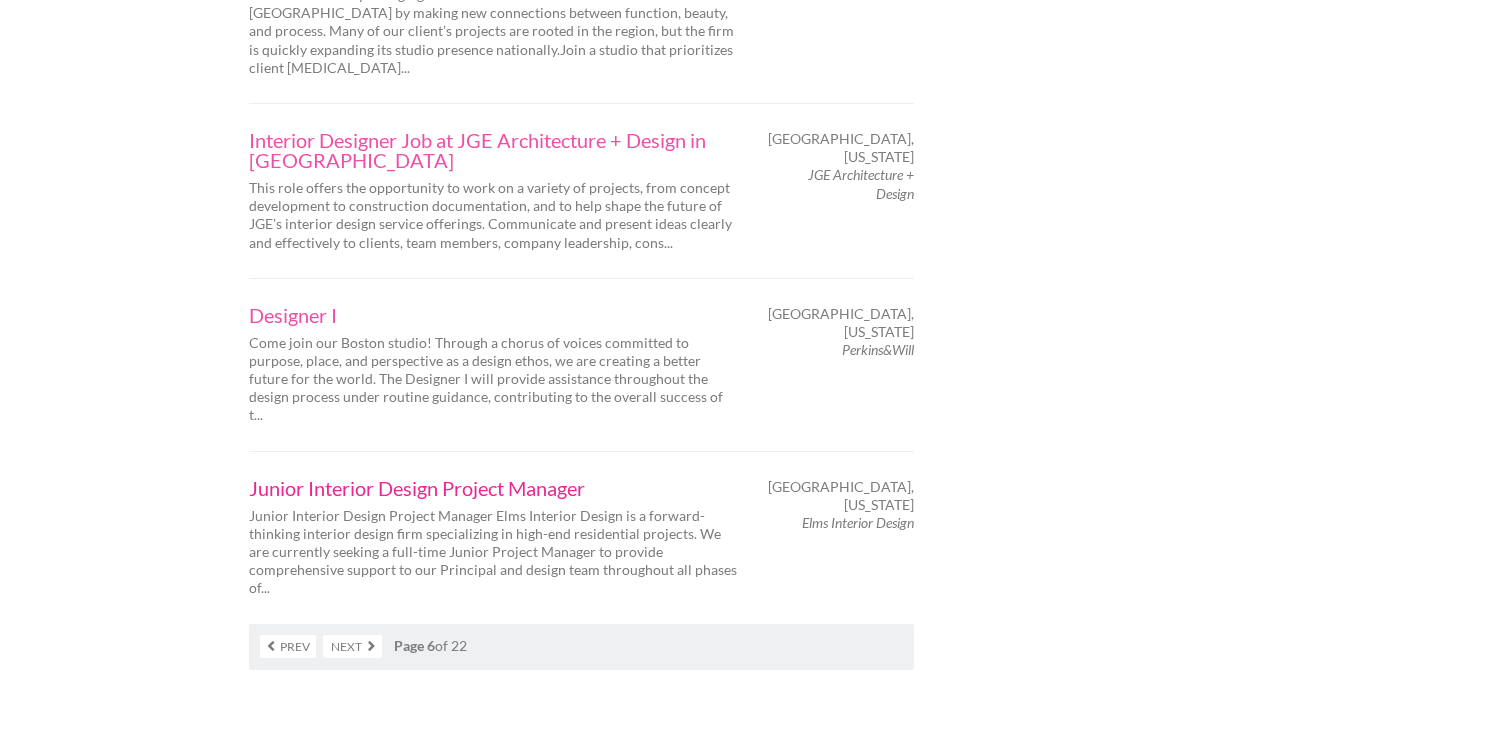 click on "Junior Interior Design Project Manager" at bounding box center (494, 488) 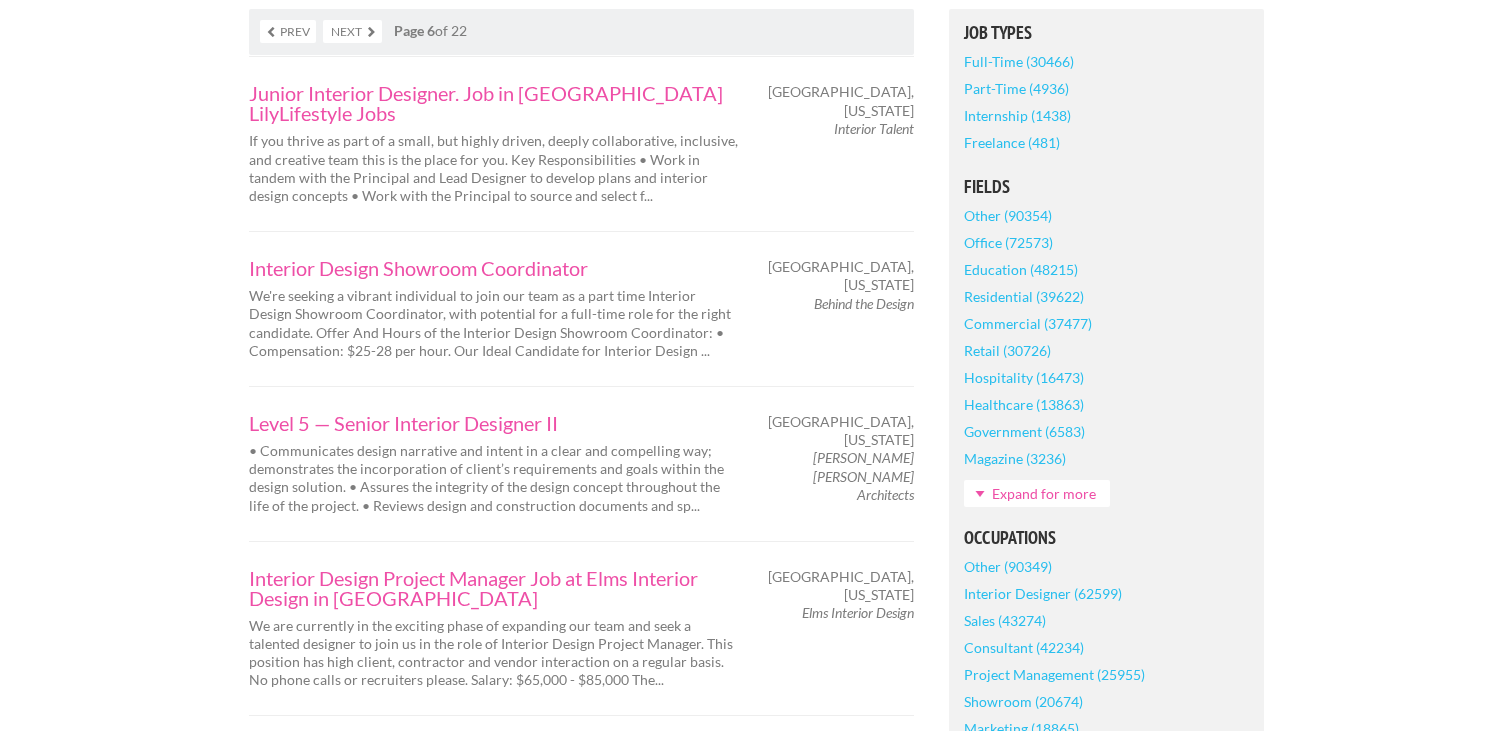 scroll, scrollTop: 0, scrollLeft: 0, axis: both 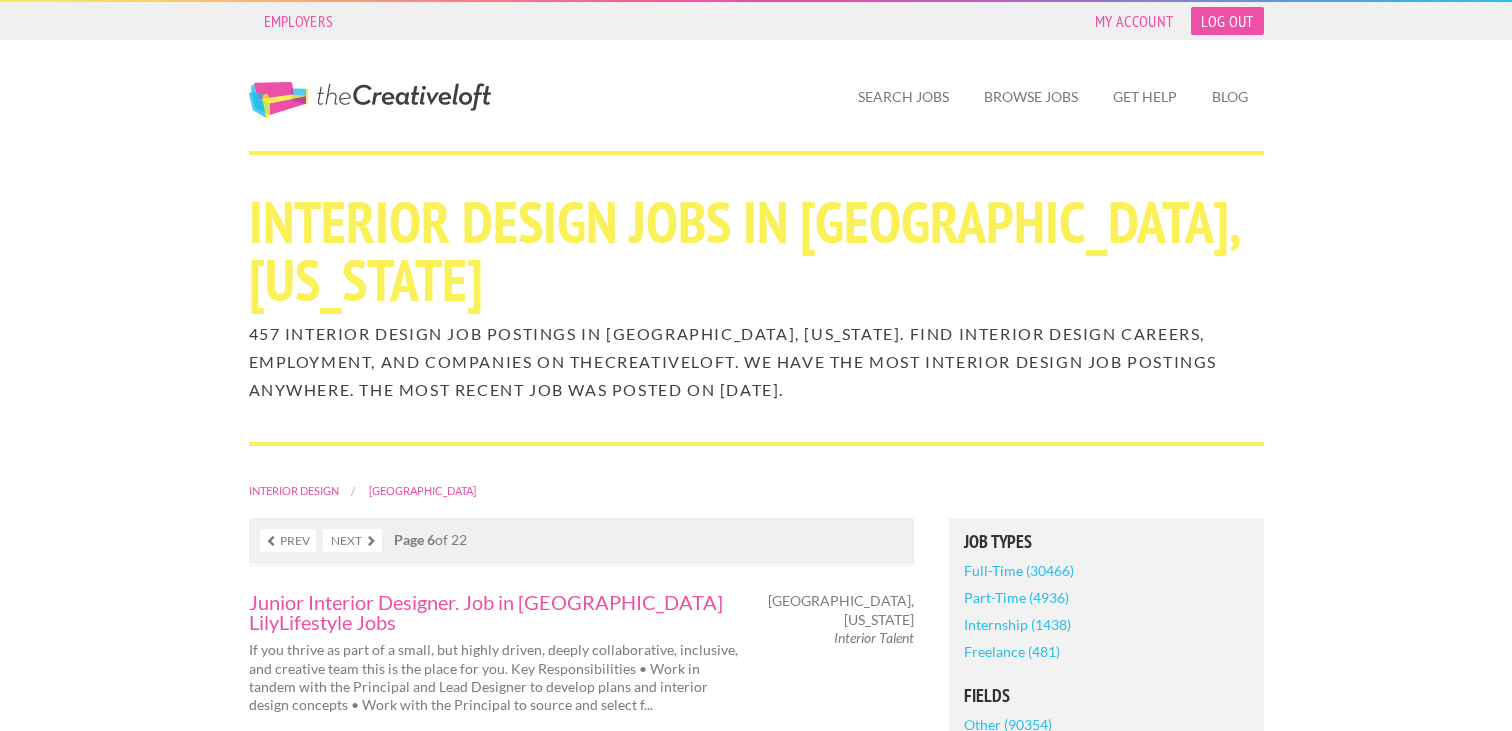 click on "Log Out" at bounding box center (1227, 21) 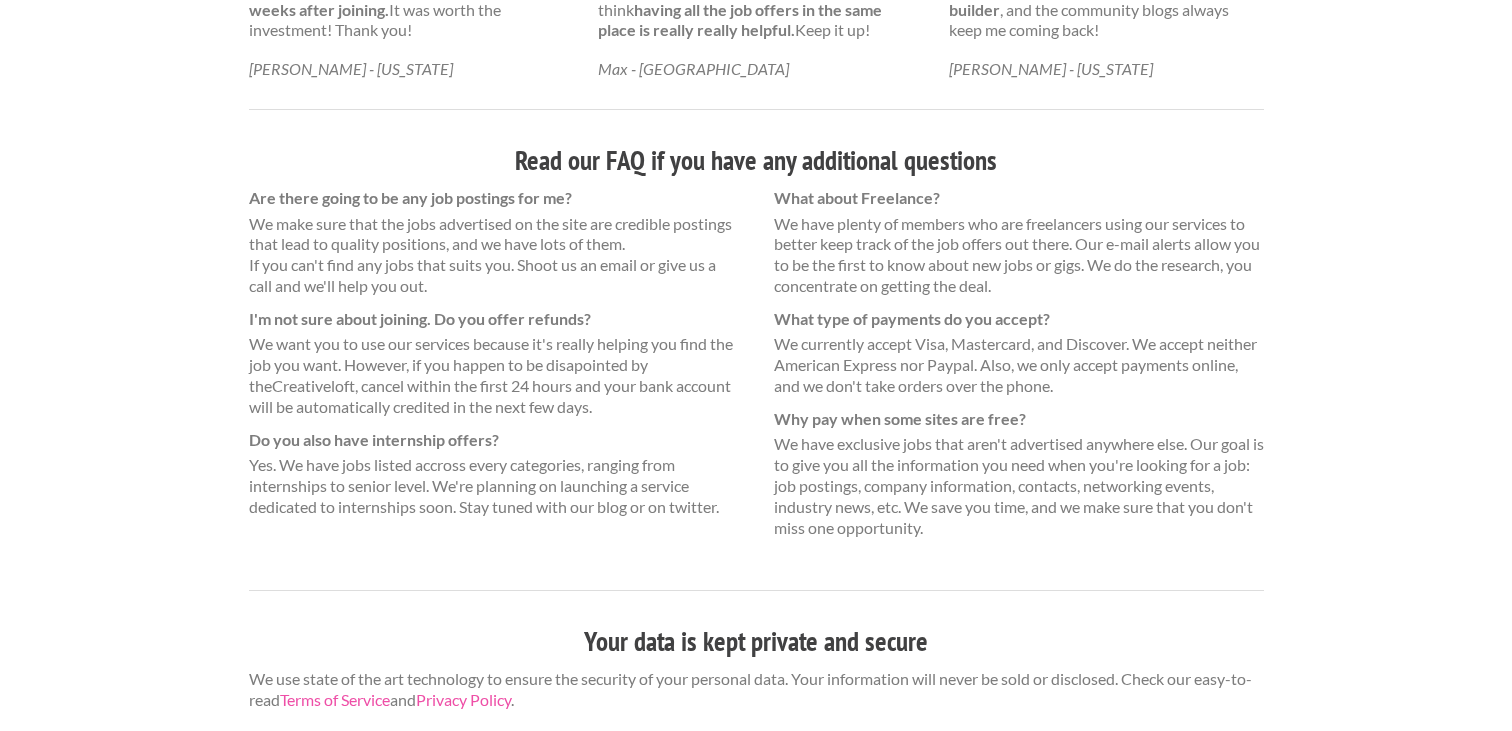 scroll, scrollTop: 0, scrollLeft: 0, axis: both 